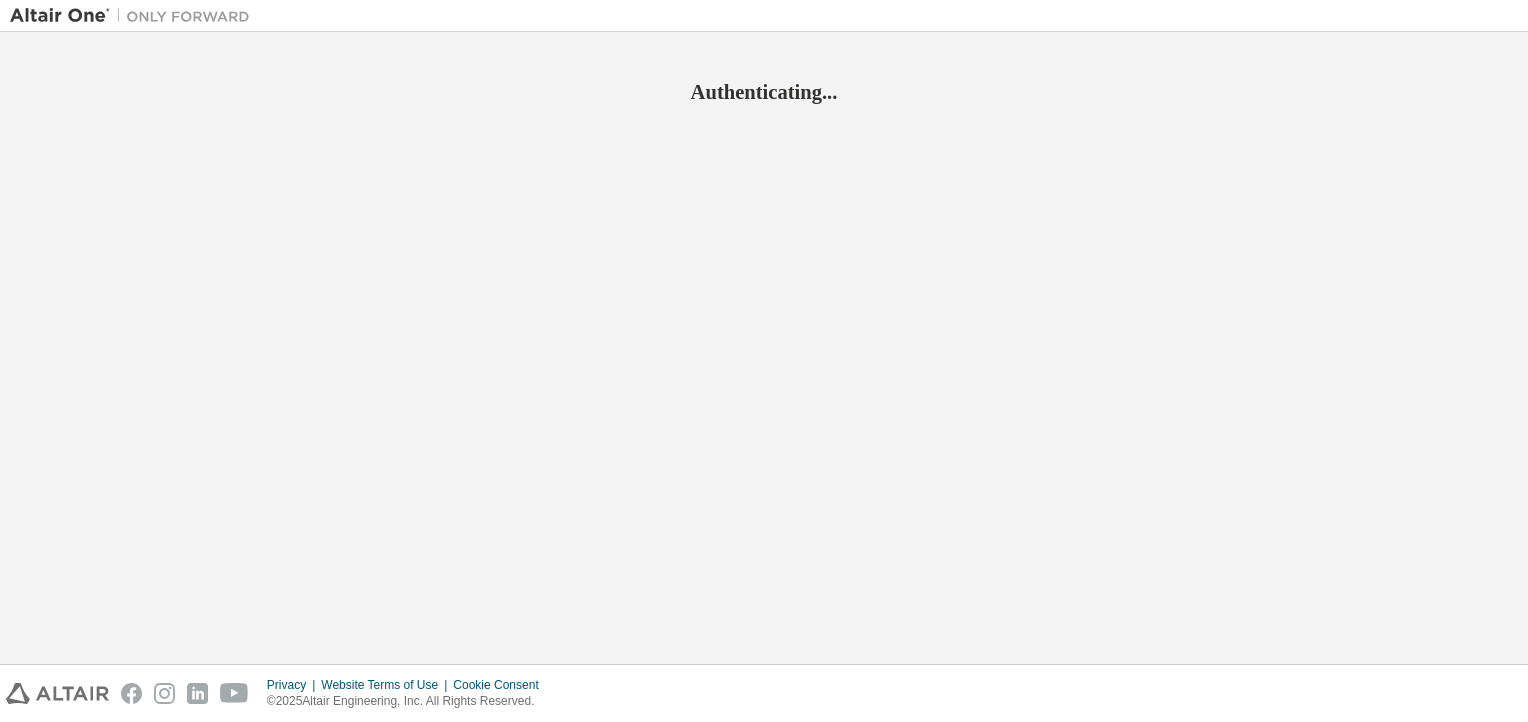 scroll, scrollTop: 0, scrollLeft: 0, axis: both 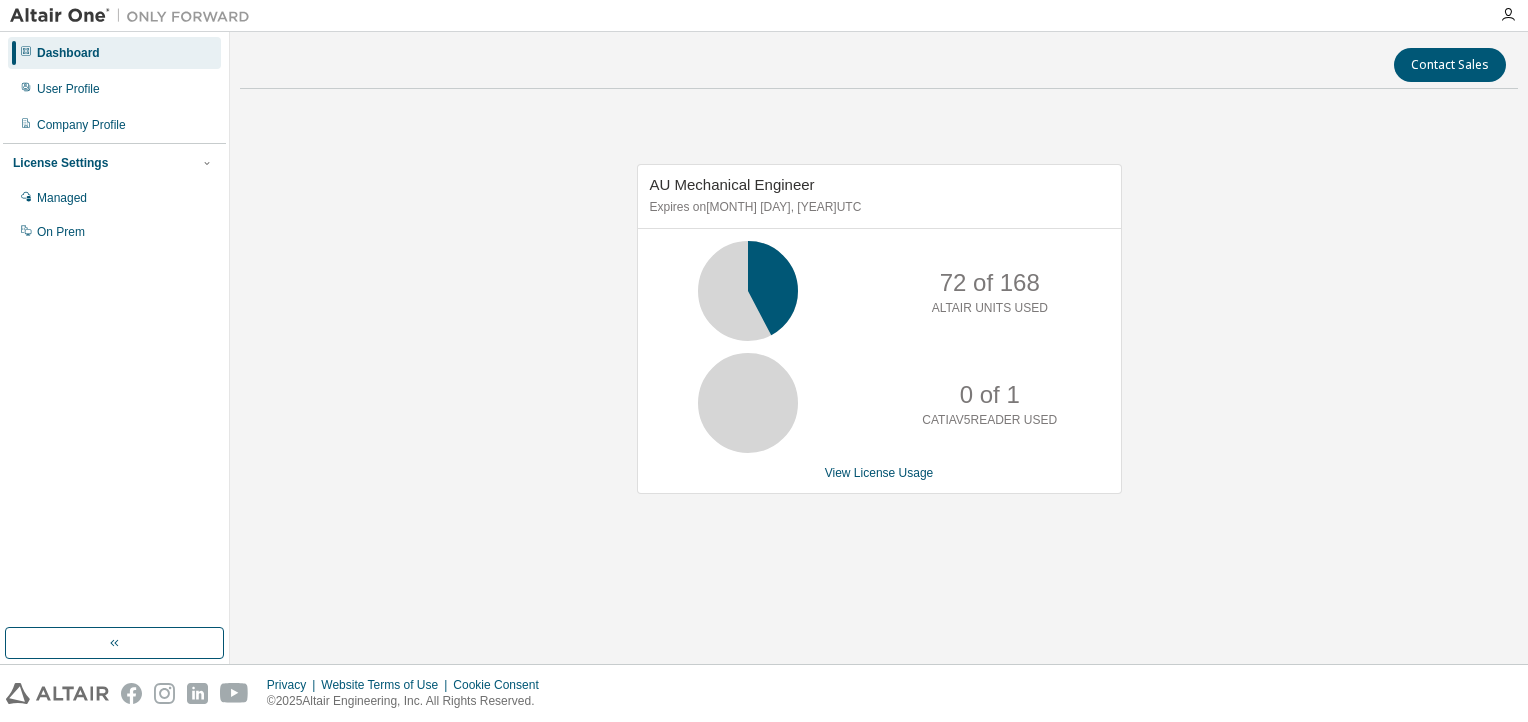 click on "AU Mechanical Engineer Expires on  December 16, 2025  UTC  72 of 168 ALTAIR UNITS USED 0 of 1 CATIAV5READER USED View License Usage" at bounding box center (879, 339) 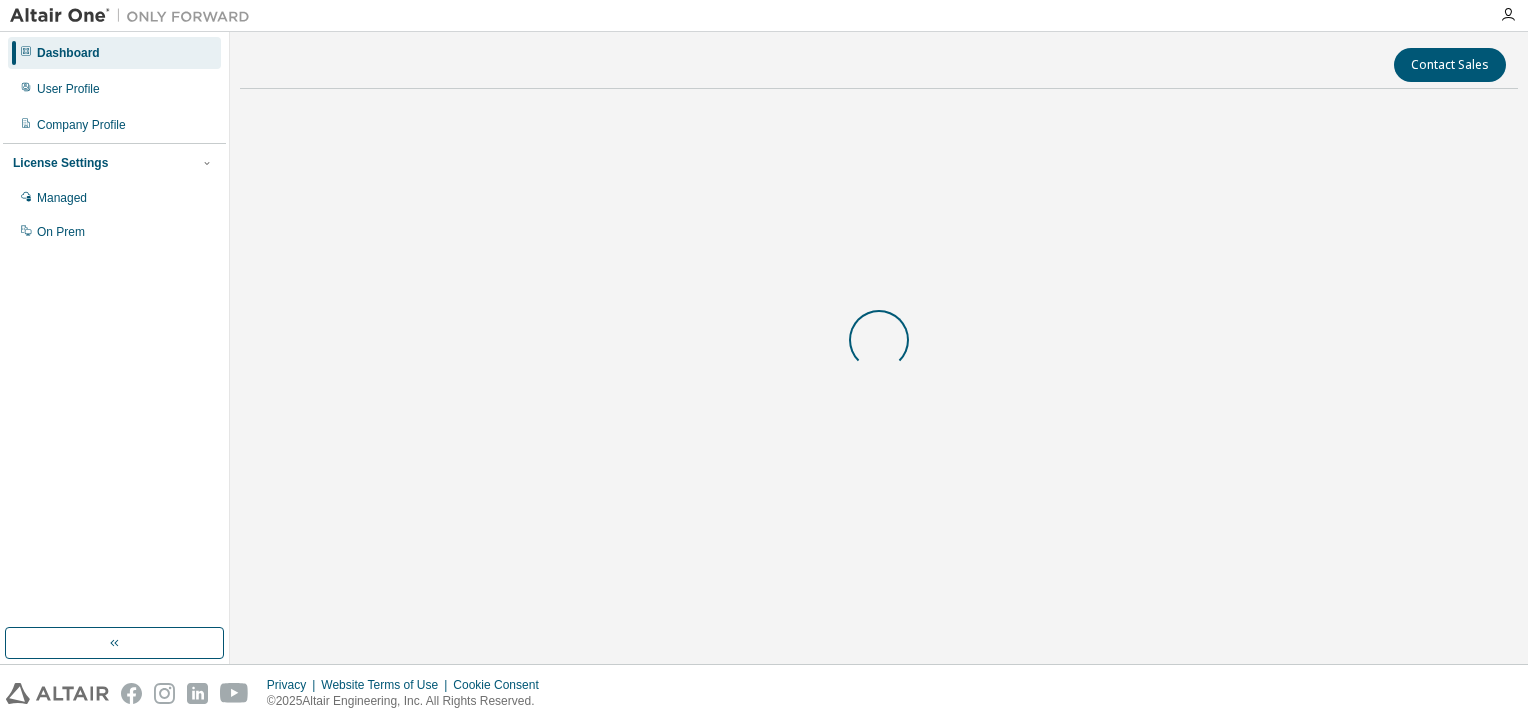 scroll, scrollTop: 0, scrollLeft: 0, axis: both 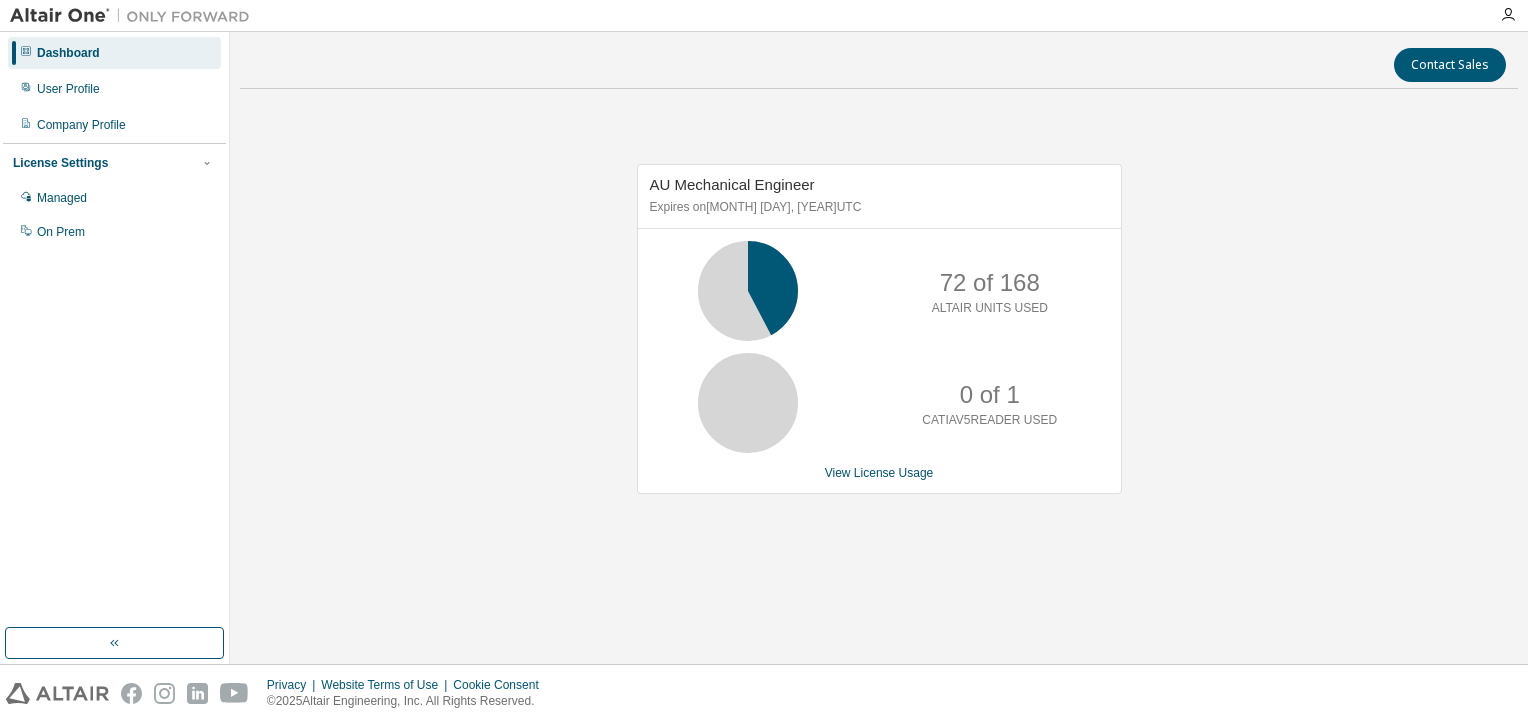 click on "AU Mechanical Engineer Expires on  [MONTH] [DAY], [YEAR]  UTC  72 of 168 ALTAIR UNITS USED 0 of 1 CATIAV5 READER USED View License Usage" at bounding box center (879, 339) 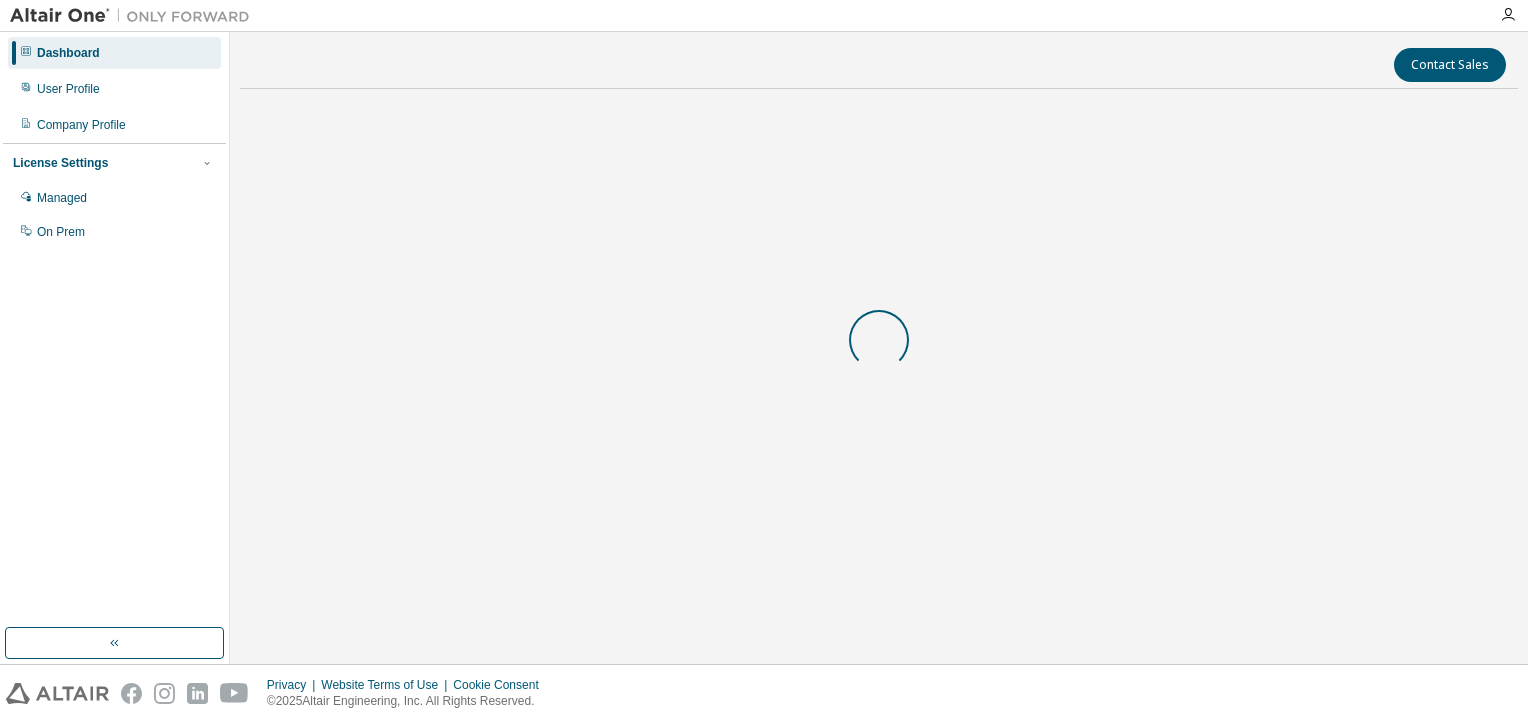 scroll, scrollTop: 0, scrollLeft: 0, axis: both 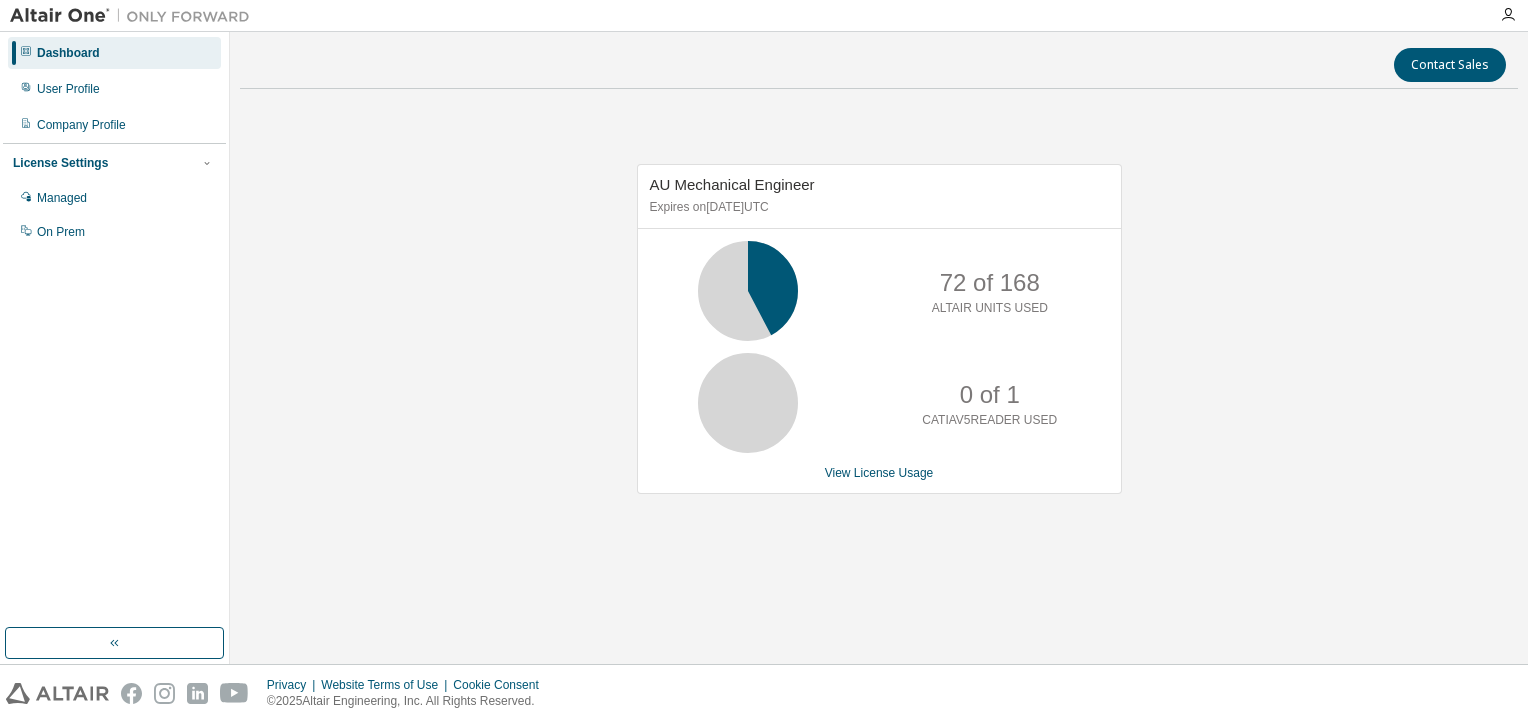 click on "AU Mechanical Engineer Expires on  [DATE]  UTC  72 of 168 ALTAIR UNITS USED 0 of 1 CATIAV5 READER USED View License Usage" at bounding box center [879, 339] 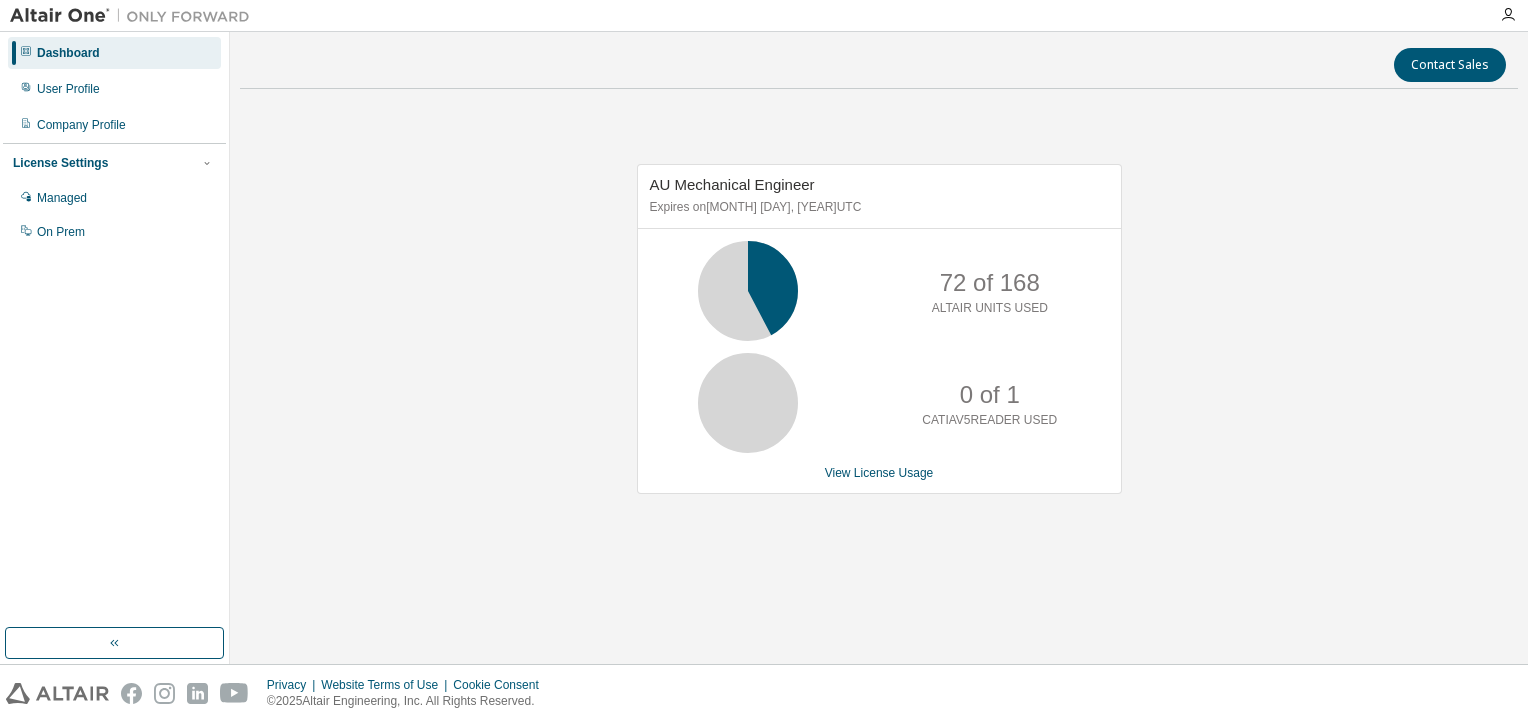 scroll, scrollTop: 0, scrollLeft: 0, axis: both 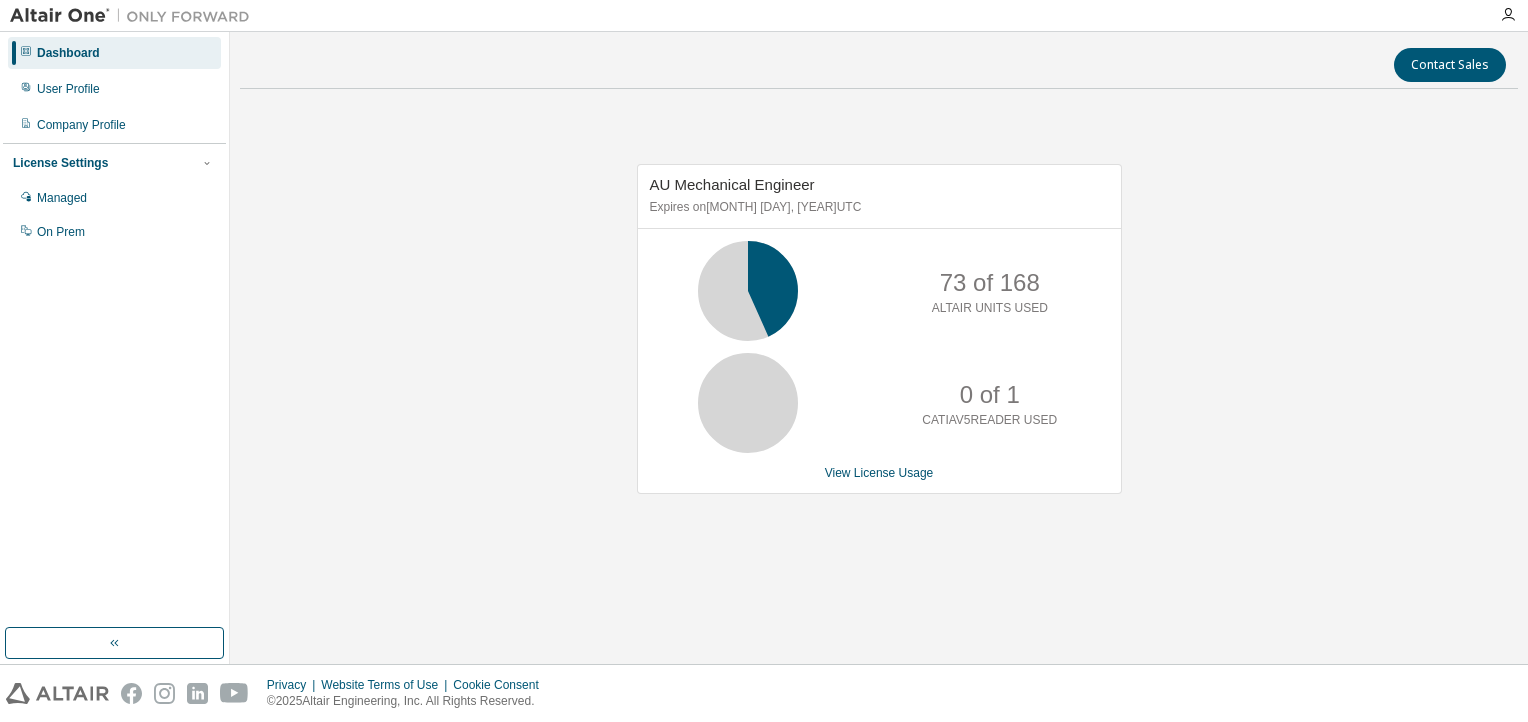 click on "AU Mechanical Engineer Expires on  [MONTH] [DAY], [YEAR]  UTC  73 of 168 ALTAIR UNITS USED 0 of 1 CATIAV5 READER USED View License Usage" at bounding box center (879, 339) 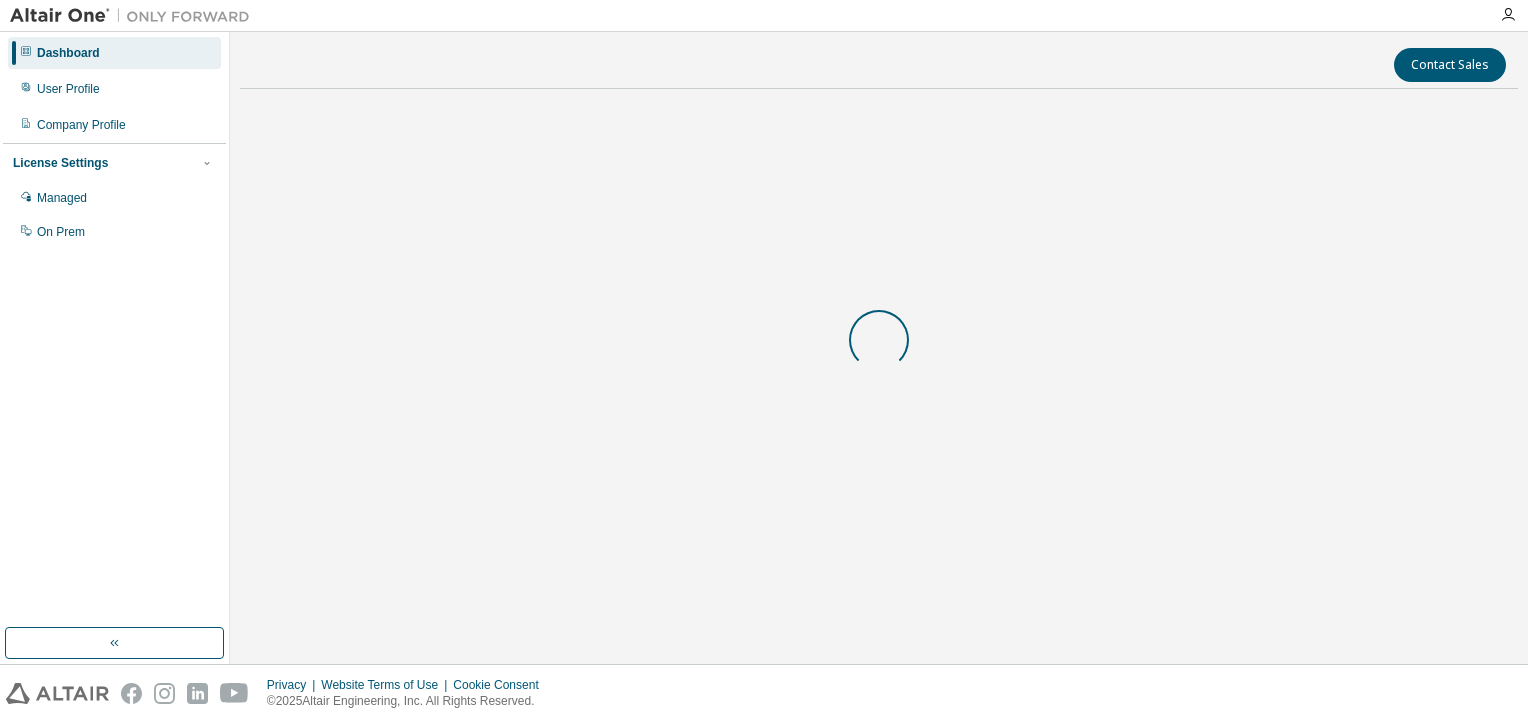 scroll, scrollTop: 0, scrollLeft: 0, axis: both 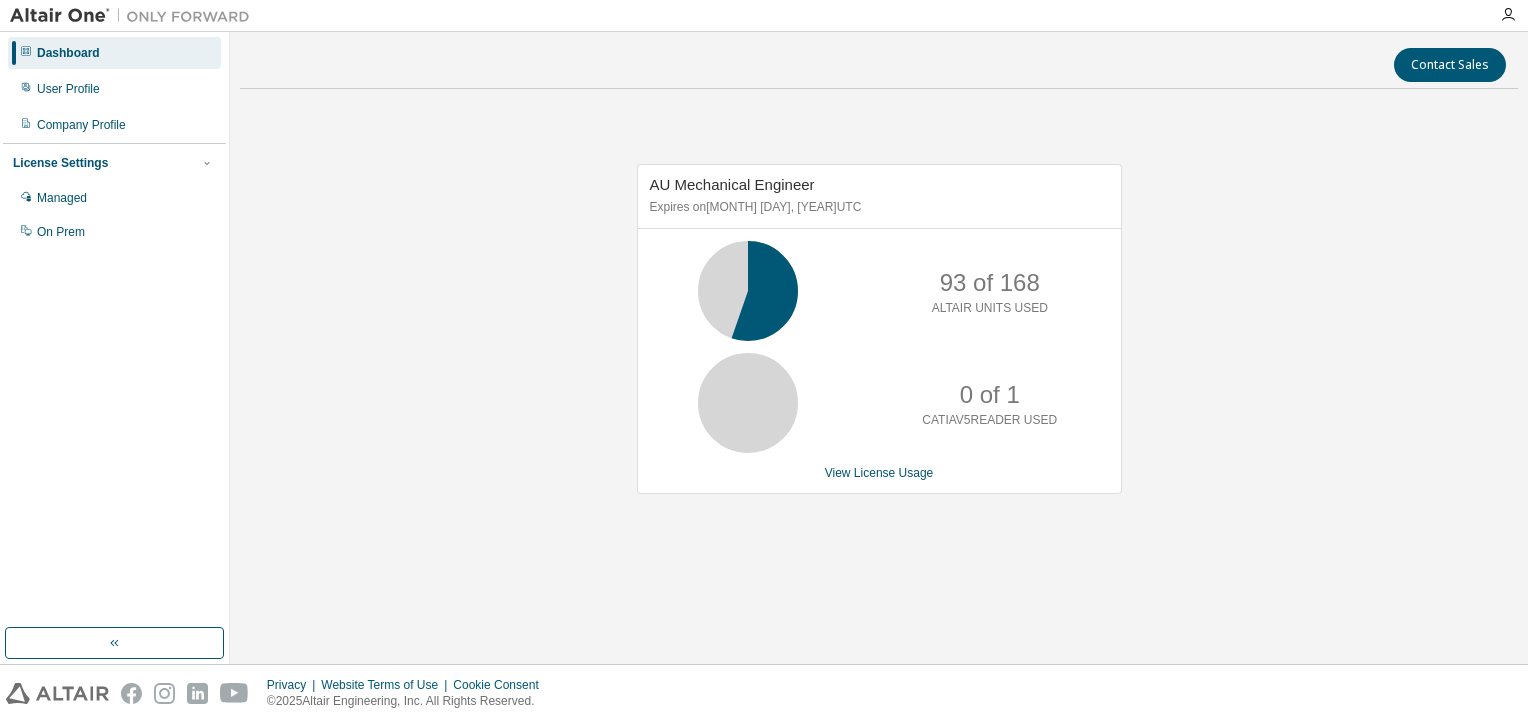click on "AU Mechanical Engineer Expires on  December 16, 2025  UTC  93 of 168 ALTAIR UNITS USED 0 of 1 CATIAV5READER USED View License Usage" at bounding box center (879, 339) 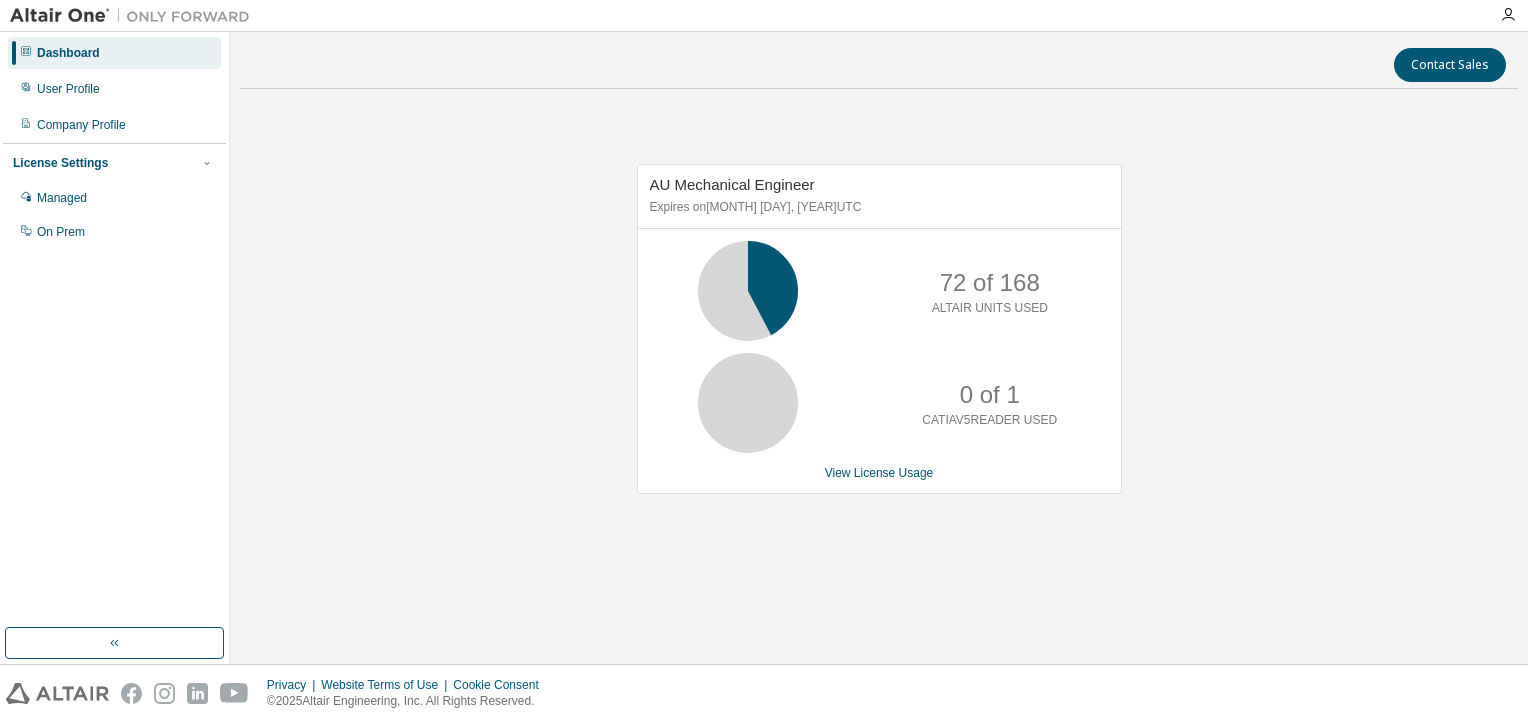 click on "AU Mechanical Engineer Expires on  [MONTH] [DAY], [YEAR]  UTC  72 of 168 ALTAIR UNITS USED 0 of 1 CATIAV5 READER USED View License Usage" at bounding box center [879, 339] 